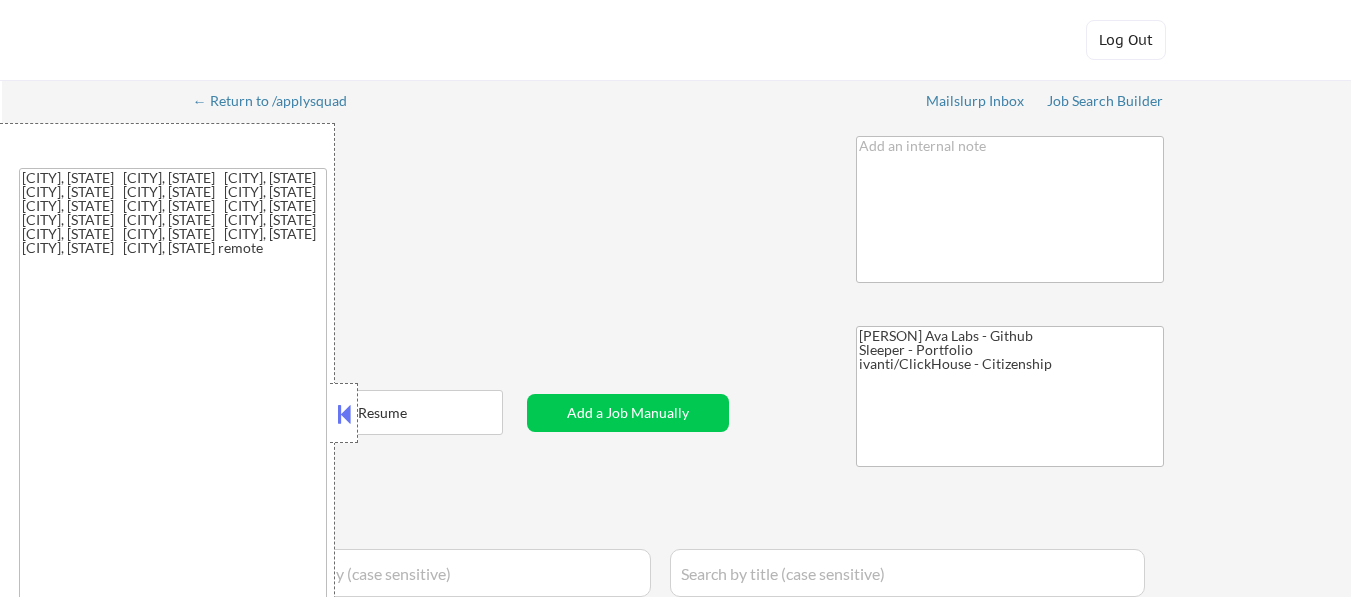 select on ""applied"" 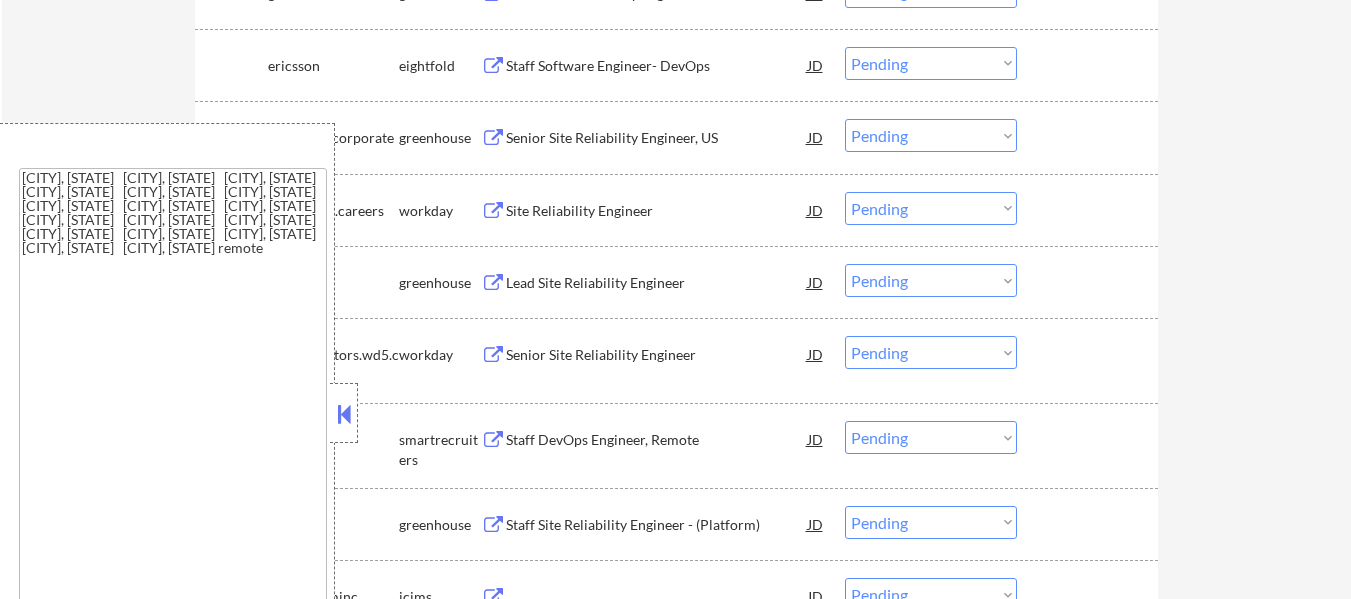 scroll, scrollTop: 2242, scrollLeft: 0, axis: vertical 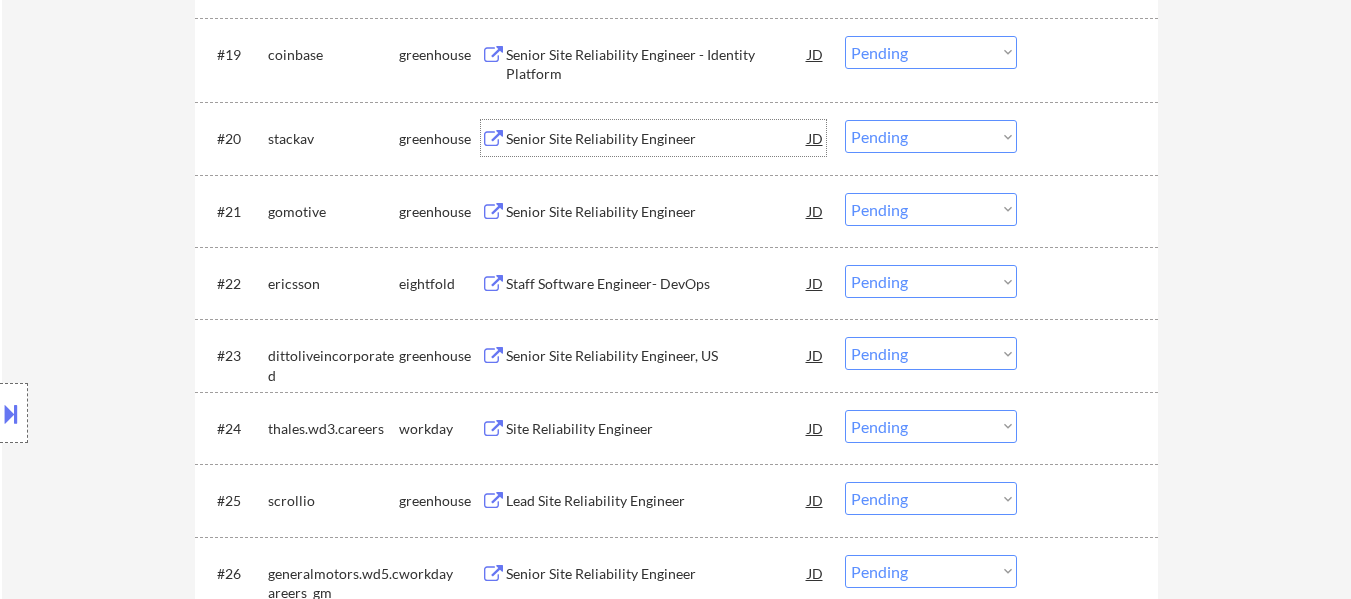 click on "Senior Site Reliability Engineer" at bounding box center [657, 139] 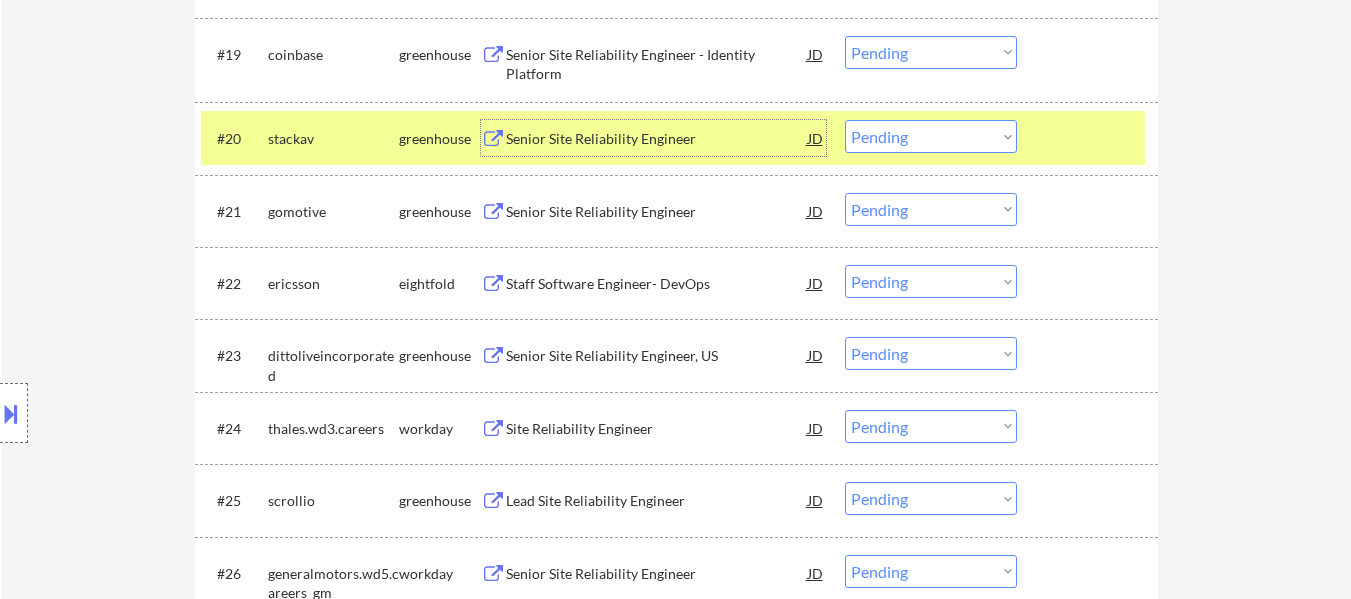 click on "Staff Software Engineer- DevOps" at bounding box center [657, 284] 